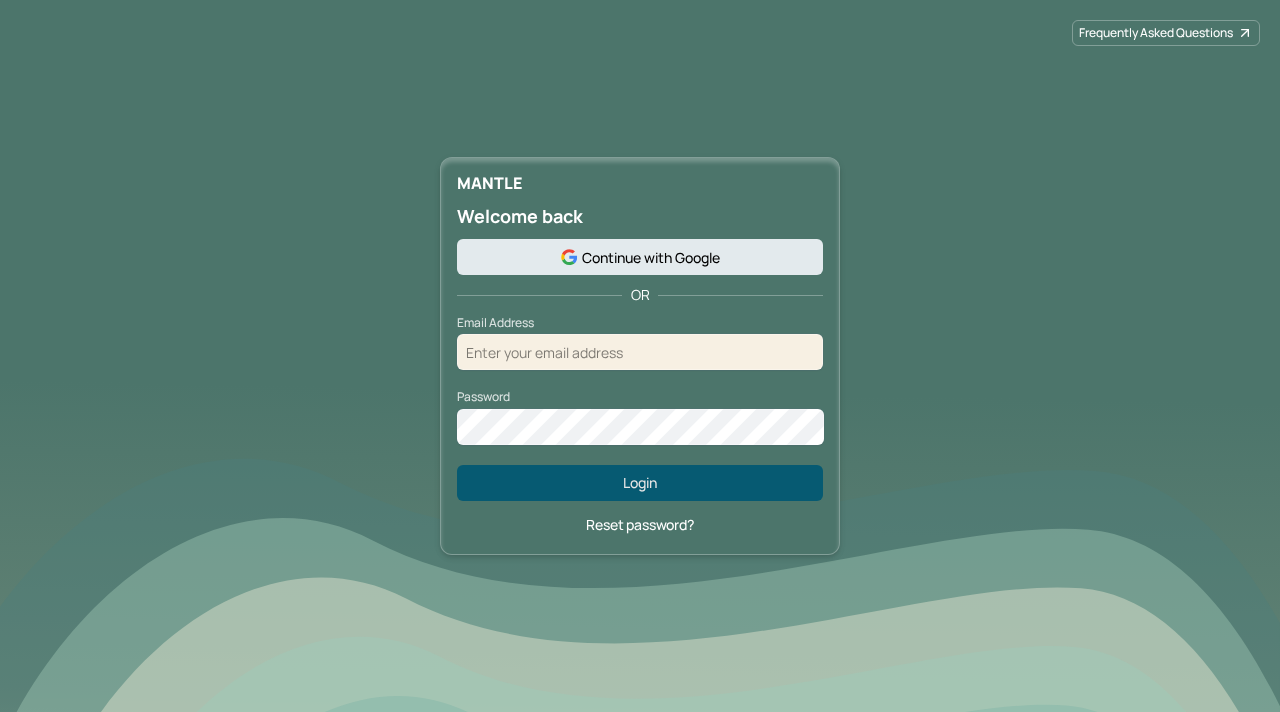 scroll, scrollTop: 0, scrollLeft: 0, axis: both 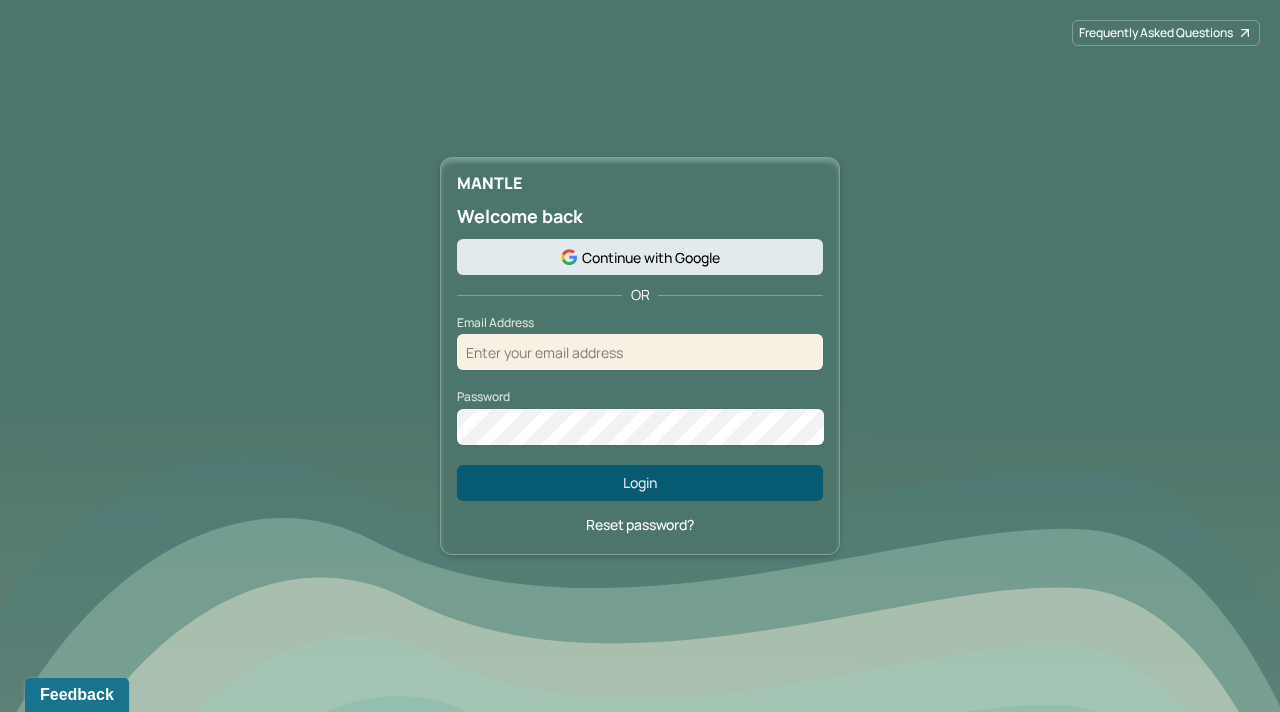 type on "developer@humantold.com" 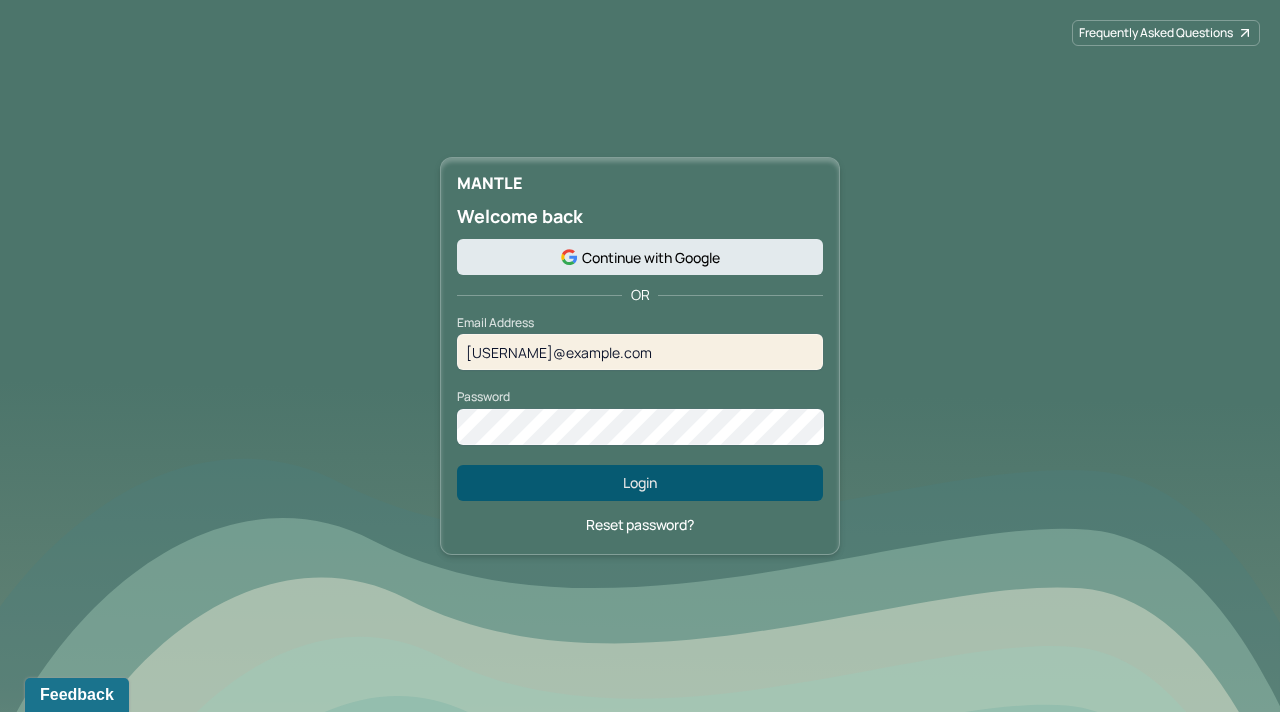 click on "Login" at bounding box center (640, 483) 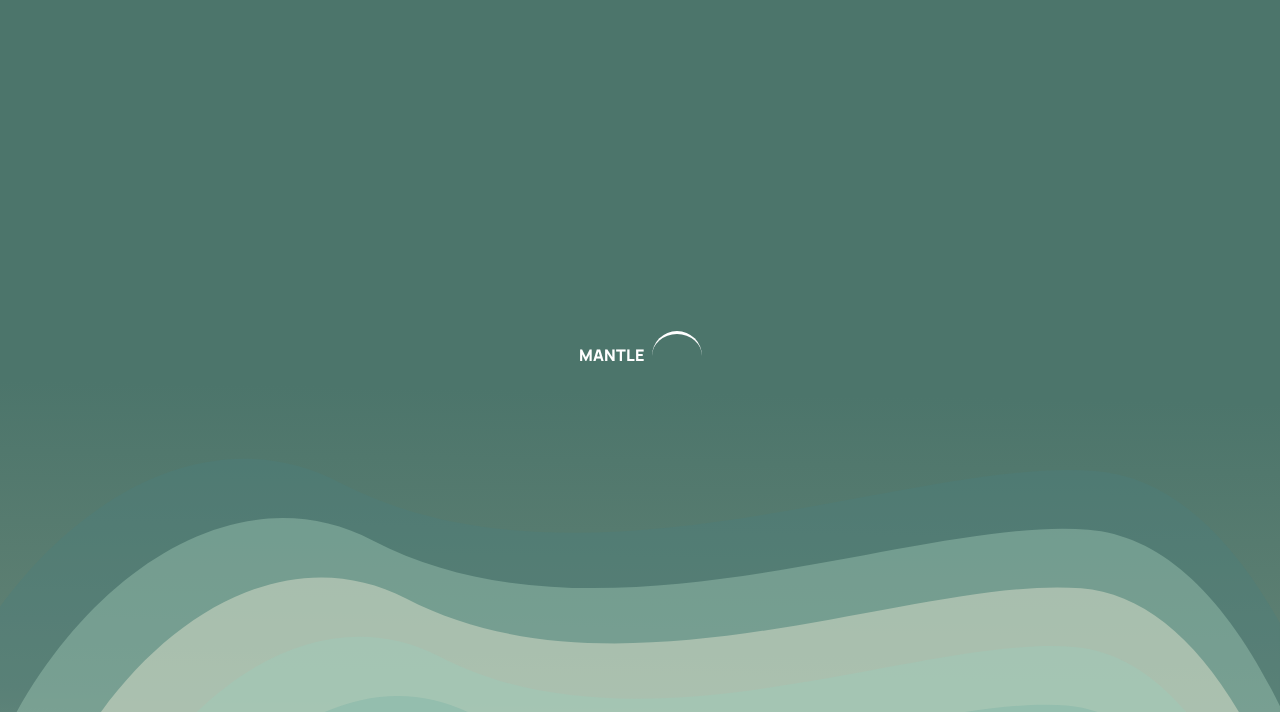 scroll, scrollTop: 0, scrollLeft: 0, axis: both 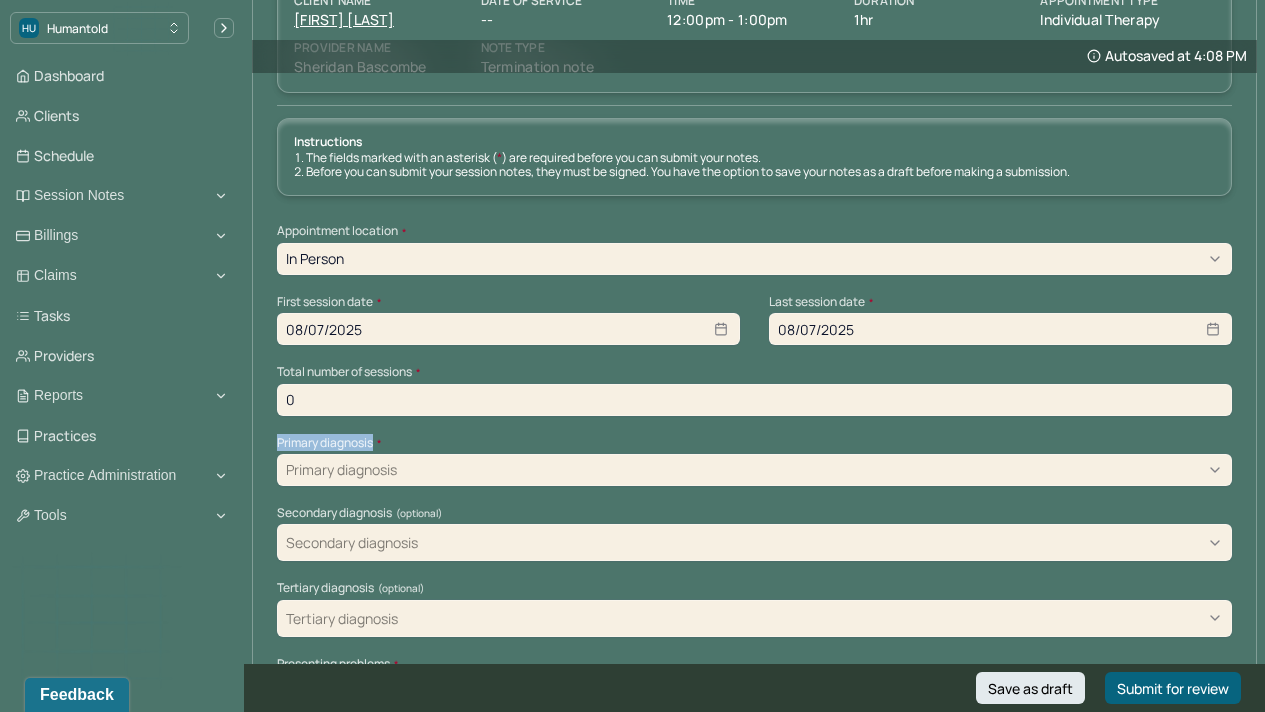 drag, startPoint x: 274, startPoint y: 433, endPoint x: 398, endPoint y: 439, distance: 124.14507 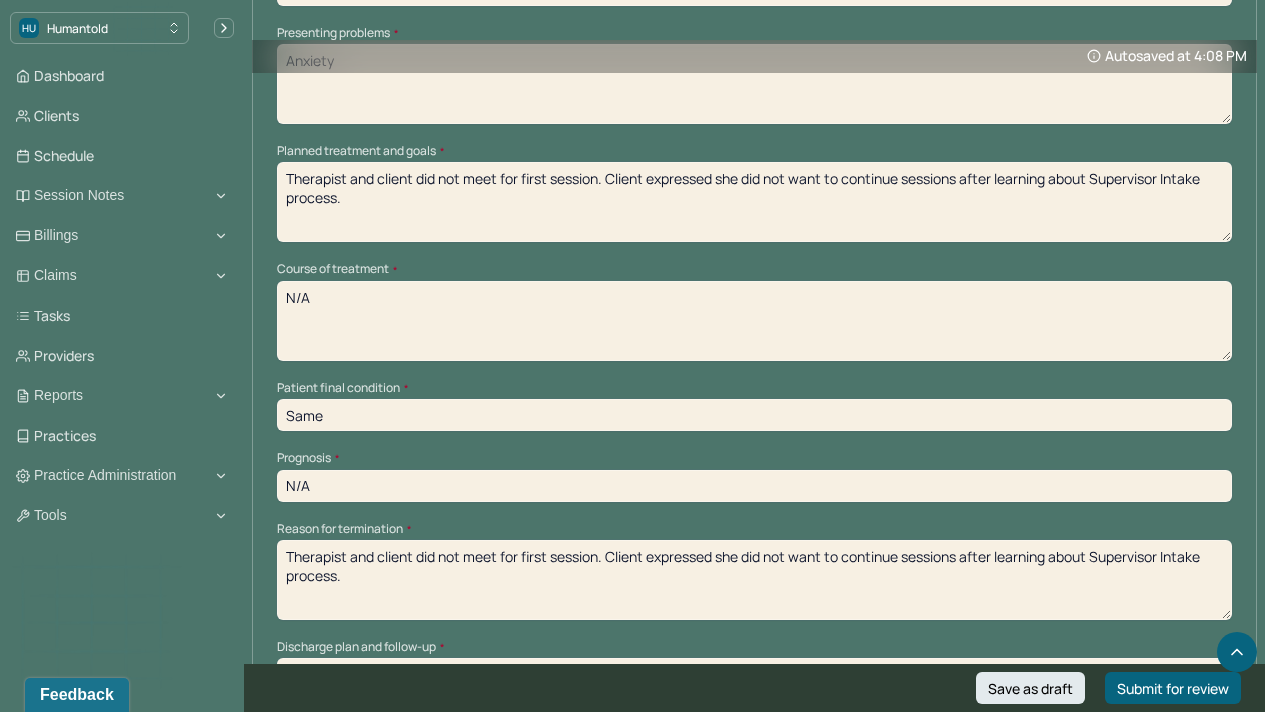 scroll, scrollTop: 803, scrollLeft: 0, axis: vertical 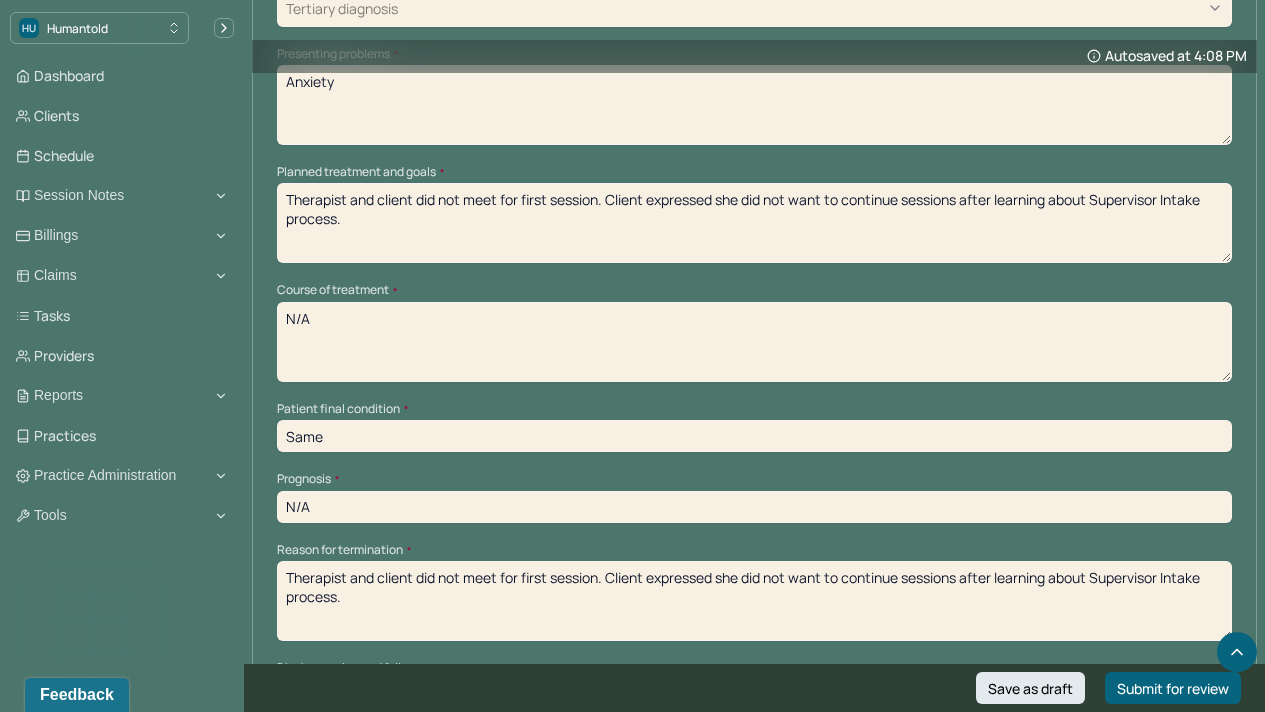 click on "Course of treatment *" at bounding box center (754, 290) 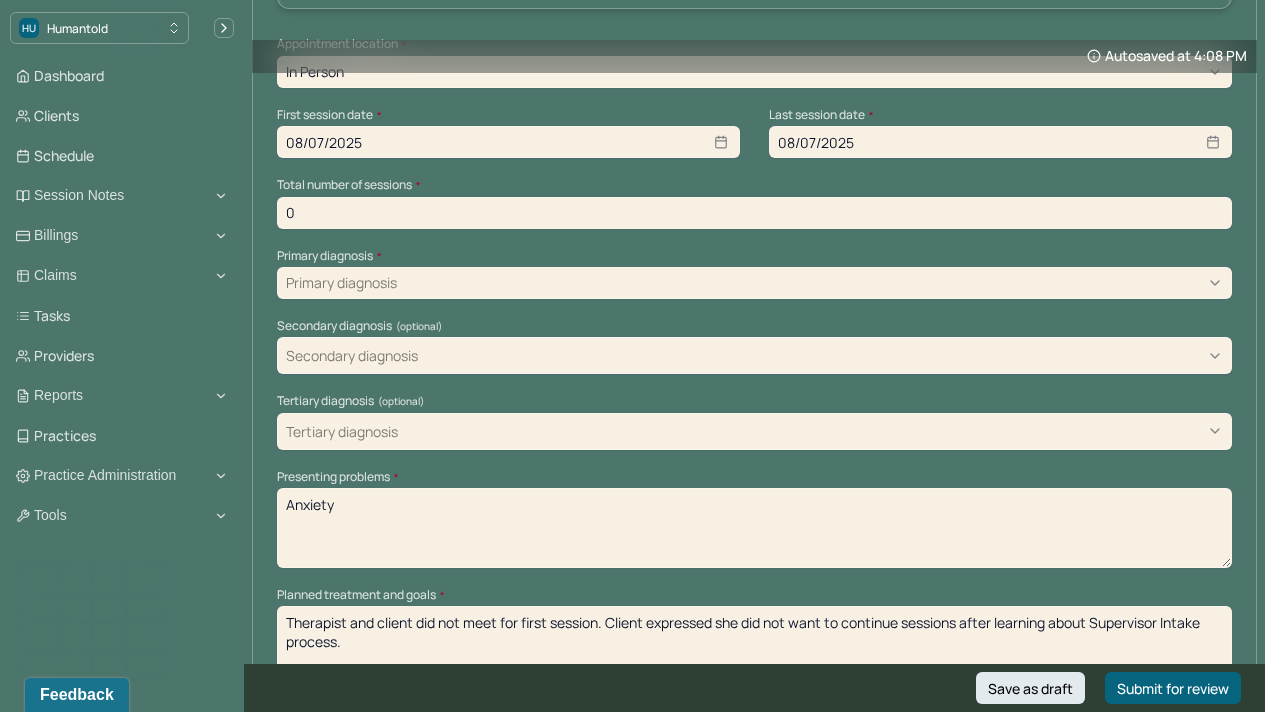 scroll, scrollTop: 377, scrollLeft: 0, axis: vertical 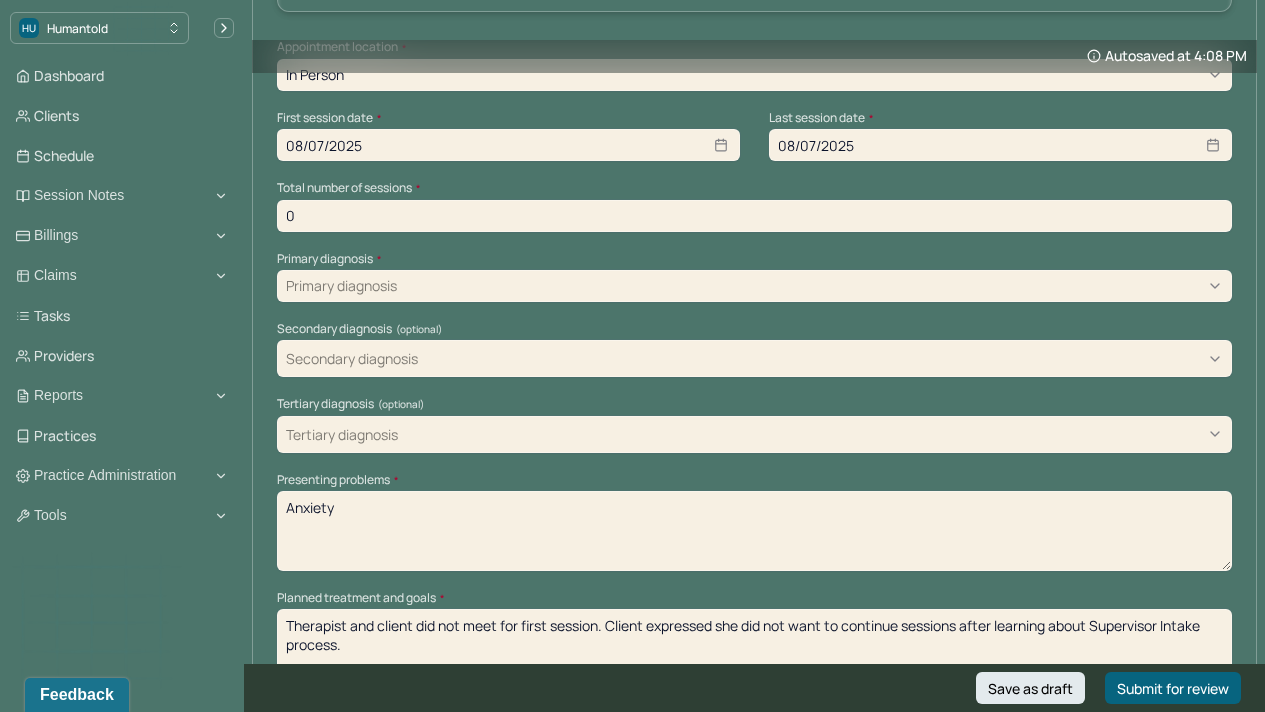 click at bounding box center [812, 285] 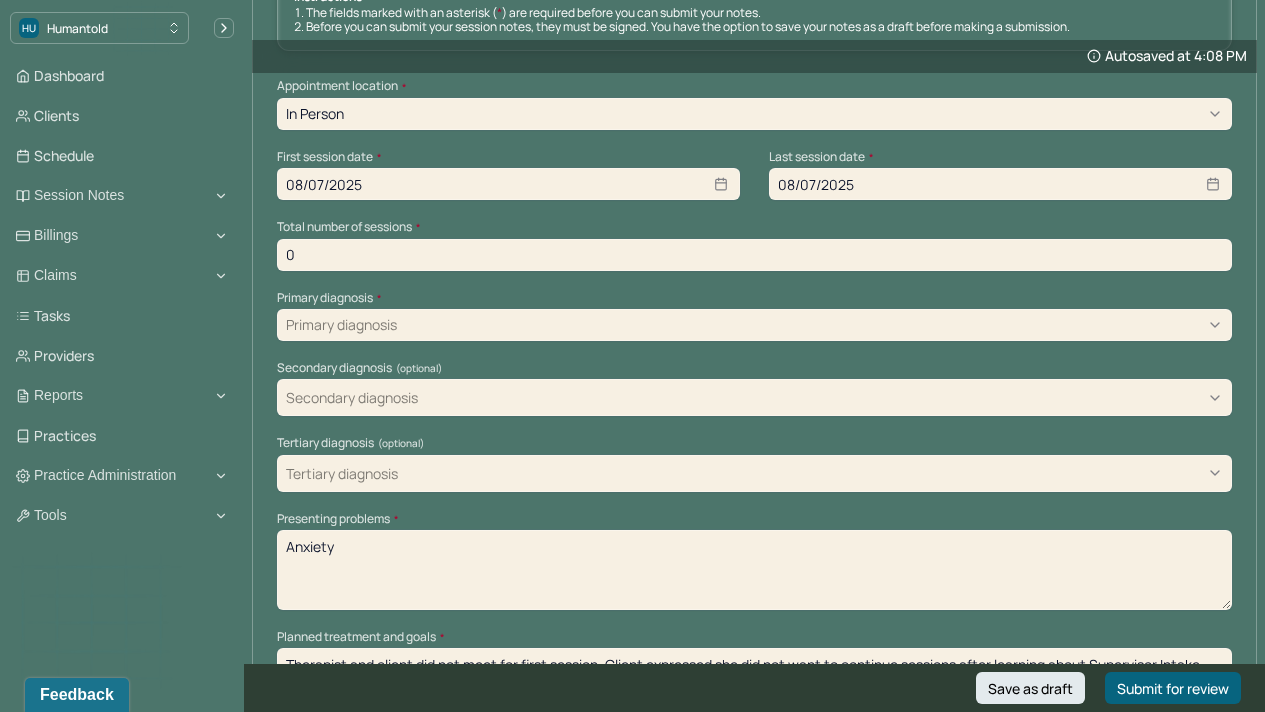 scroll, scrollTop: 0, scrollLeft: 0, axis: both 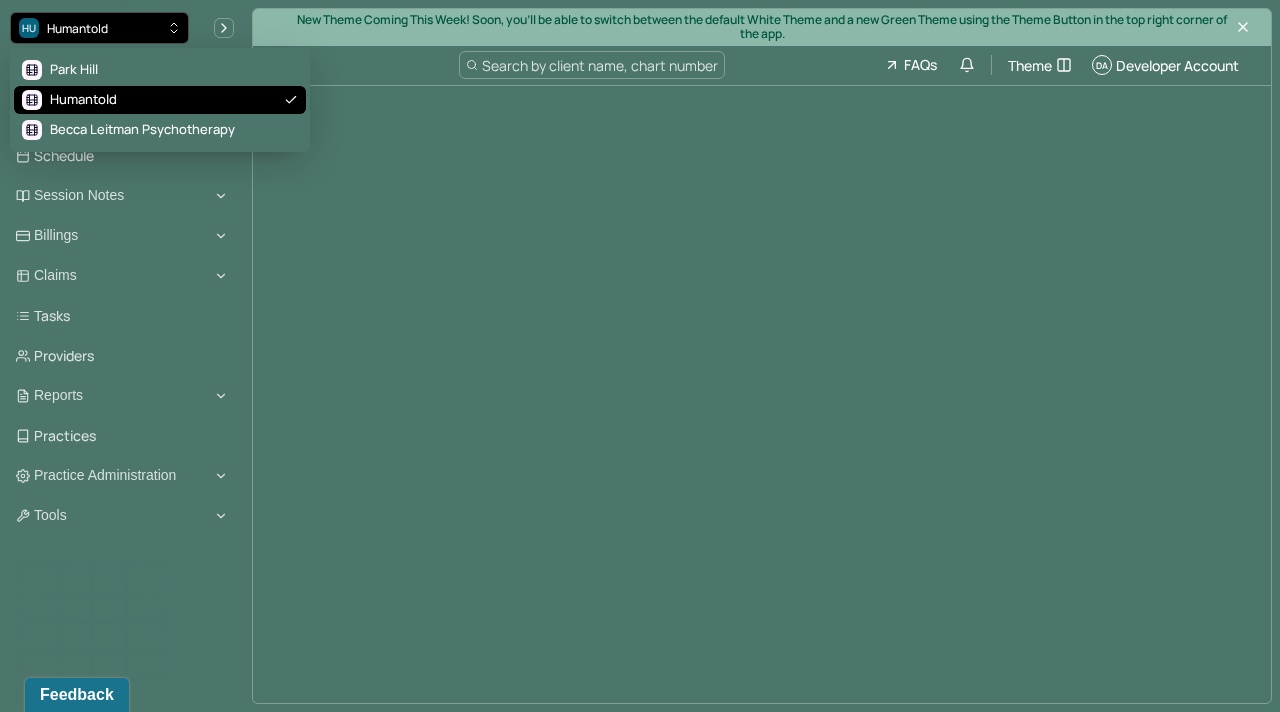 click on "Humantold" at bounding box center (77, 28) 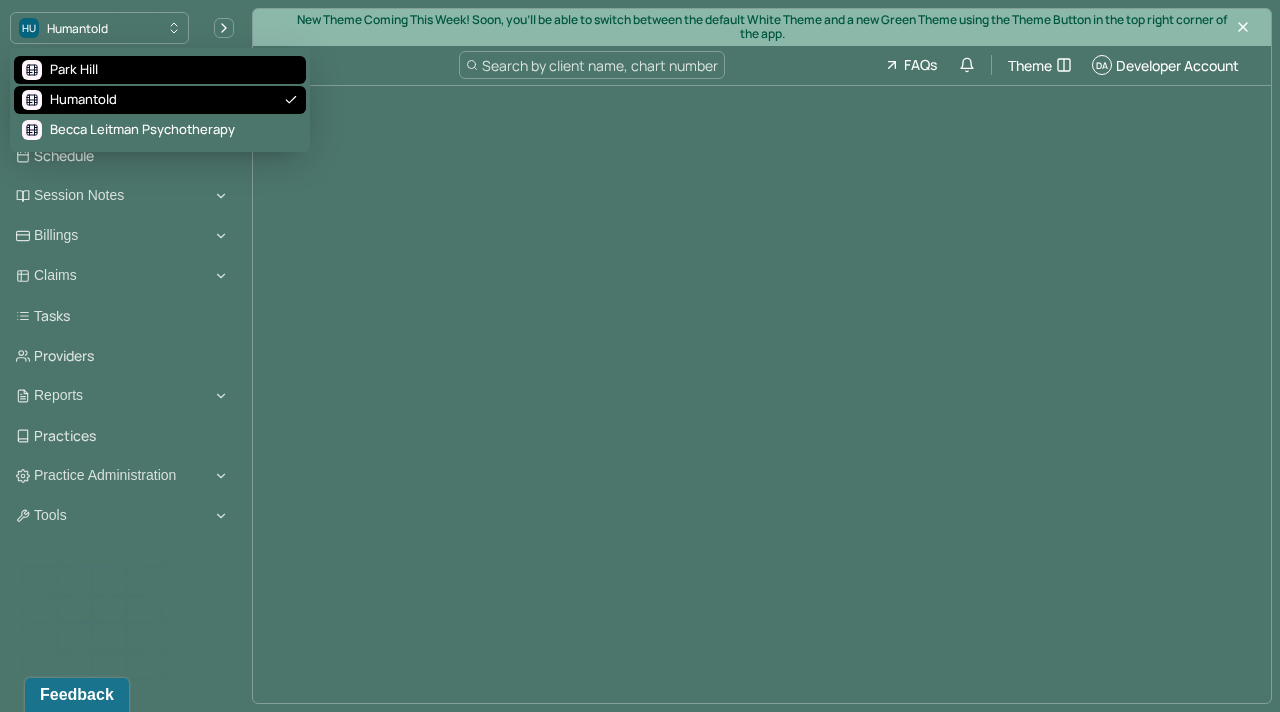 click on "Park Hill" at bounding box center [74, 70] 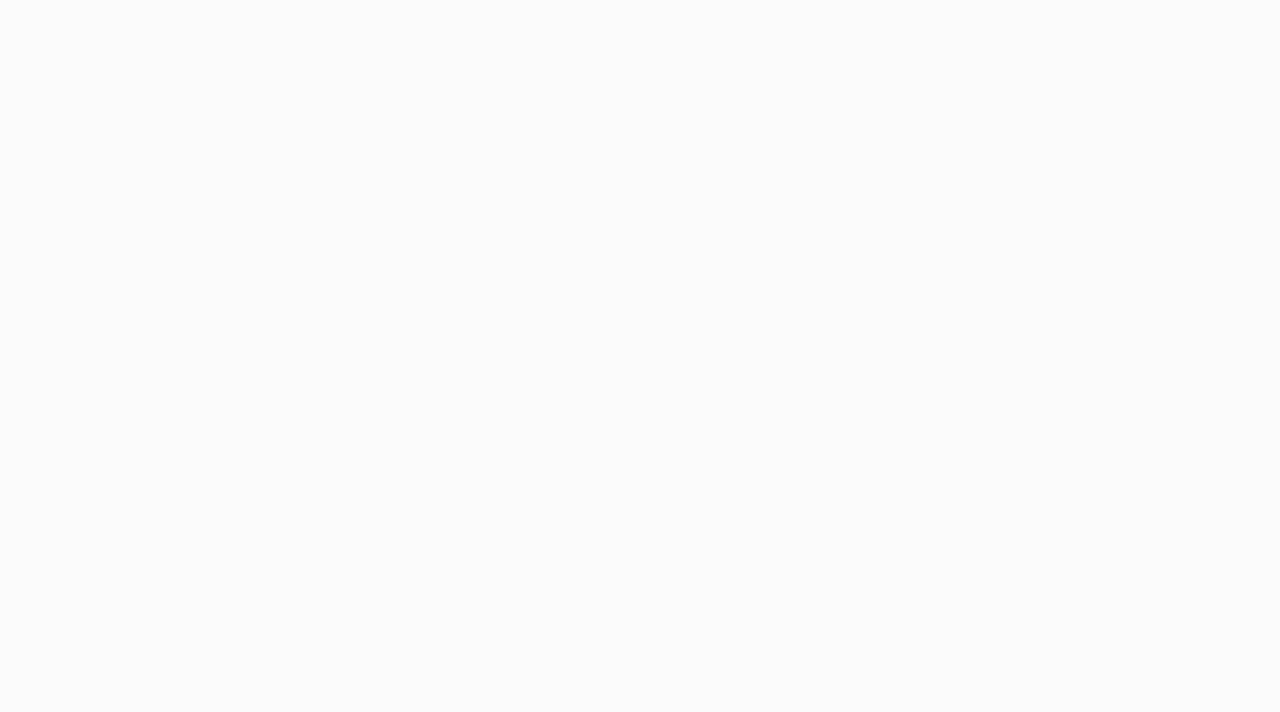 scroll, scrollTop: 0, scrollLeft: 0, axis: both 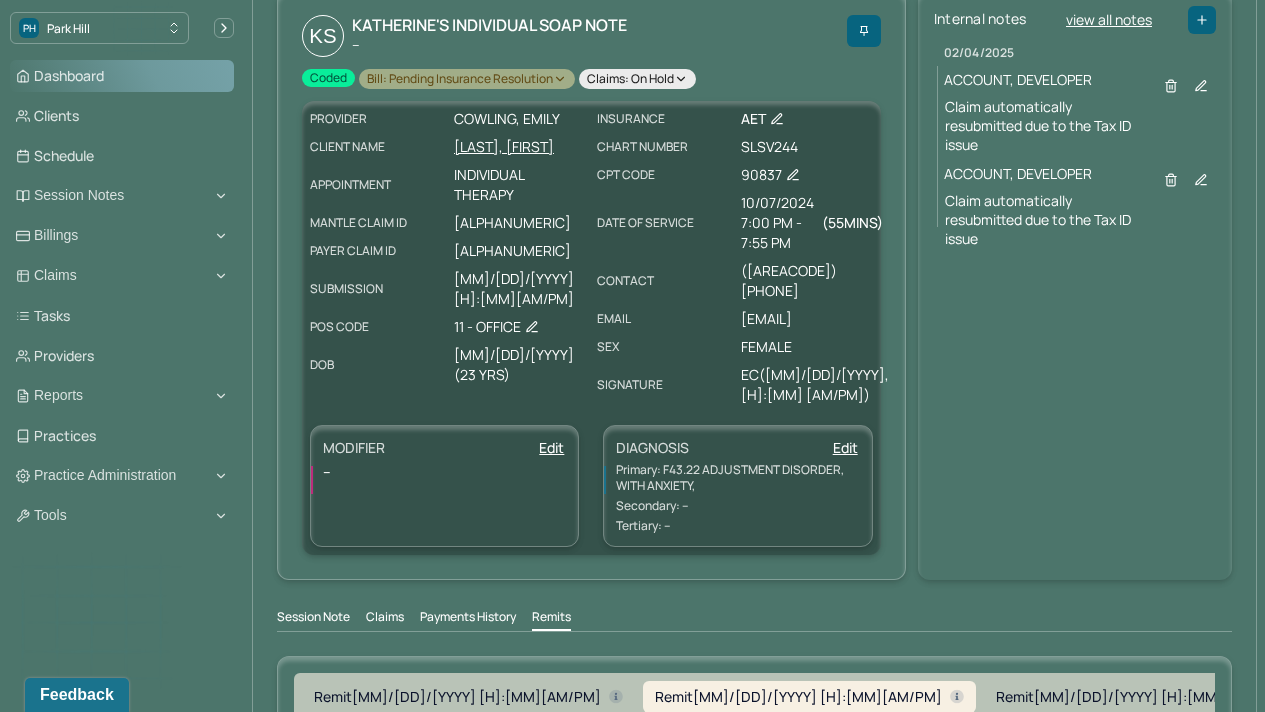 click on "Dashboard" at bounding box center (122, 76) 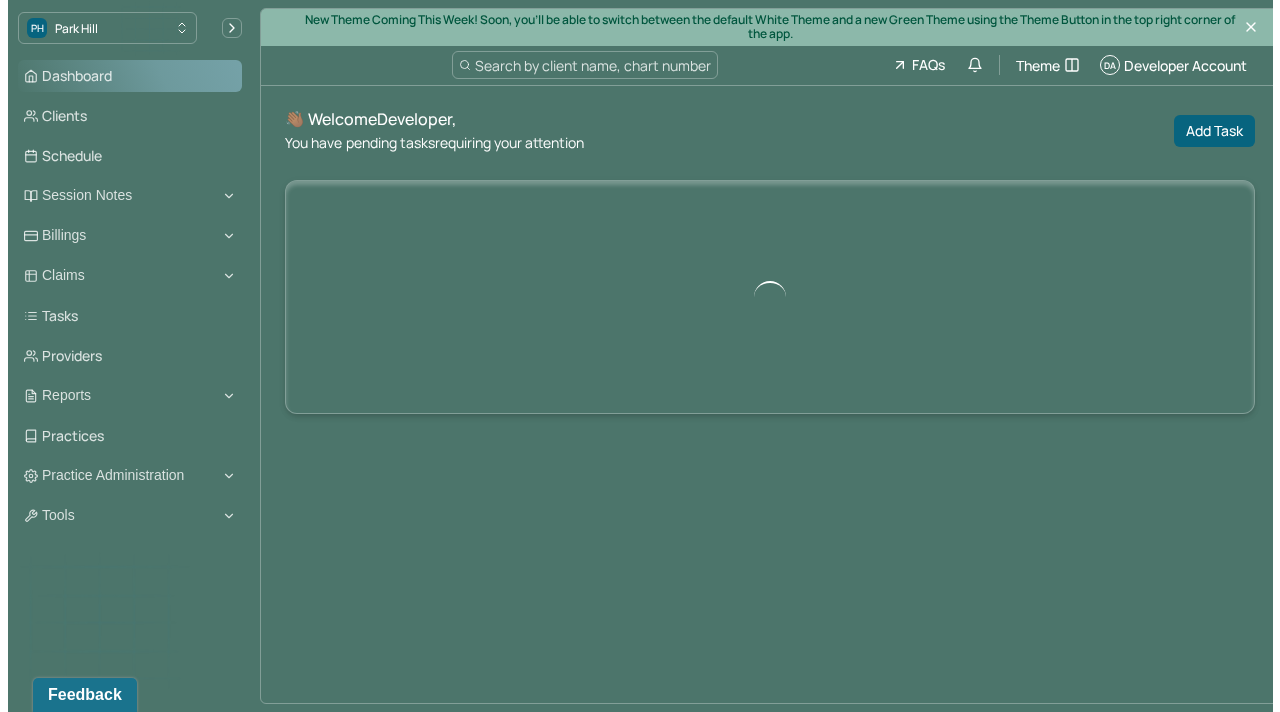 scroll, scrollTop: 0, scrollLeft: 0, axis: both 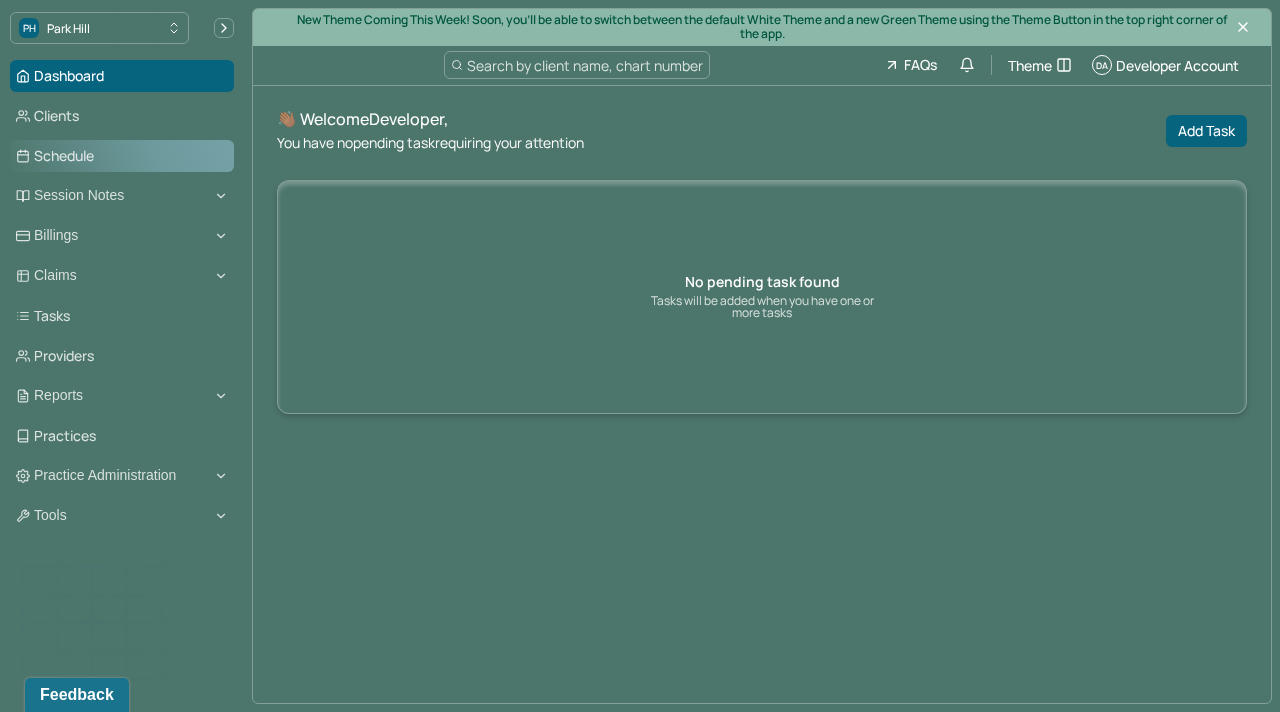 click on "Schedule" at bounding box center [122, 156] 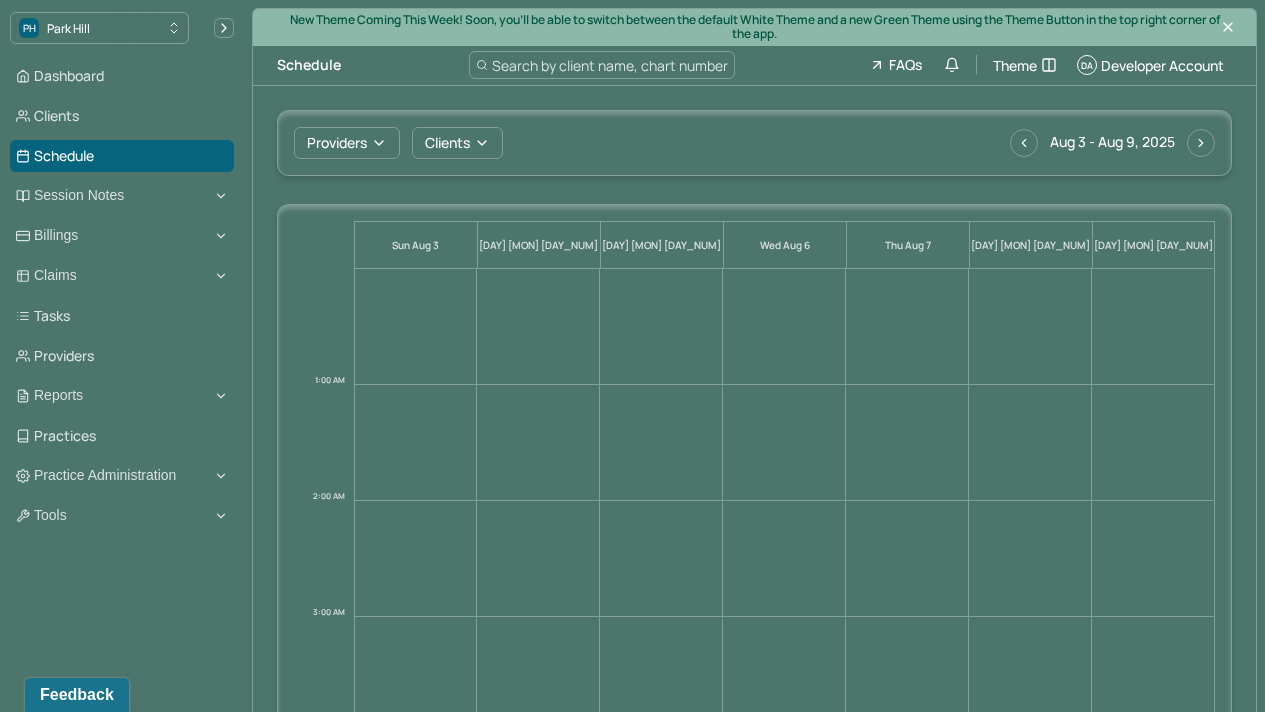 click at bounding box center [416, 327] 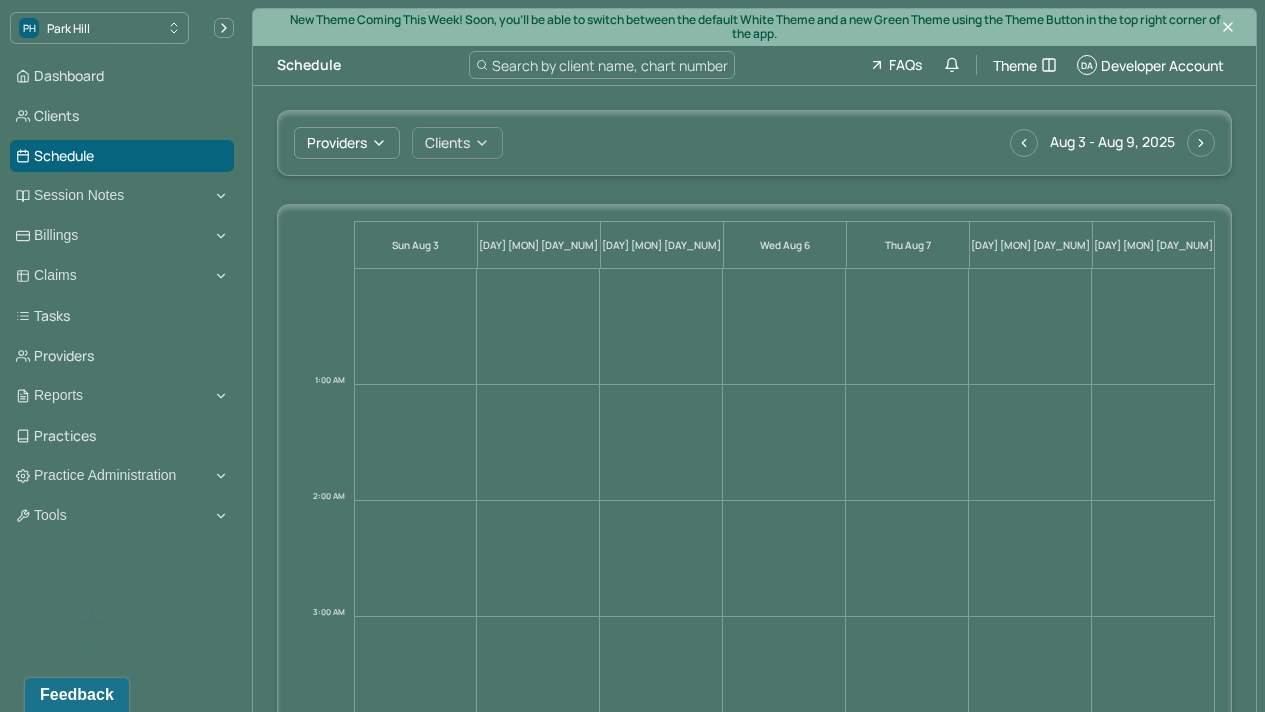 click 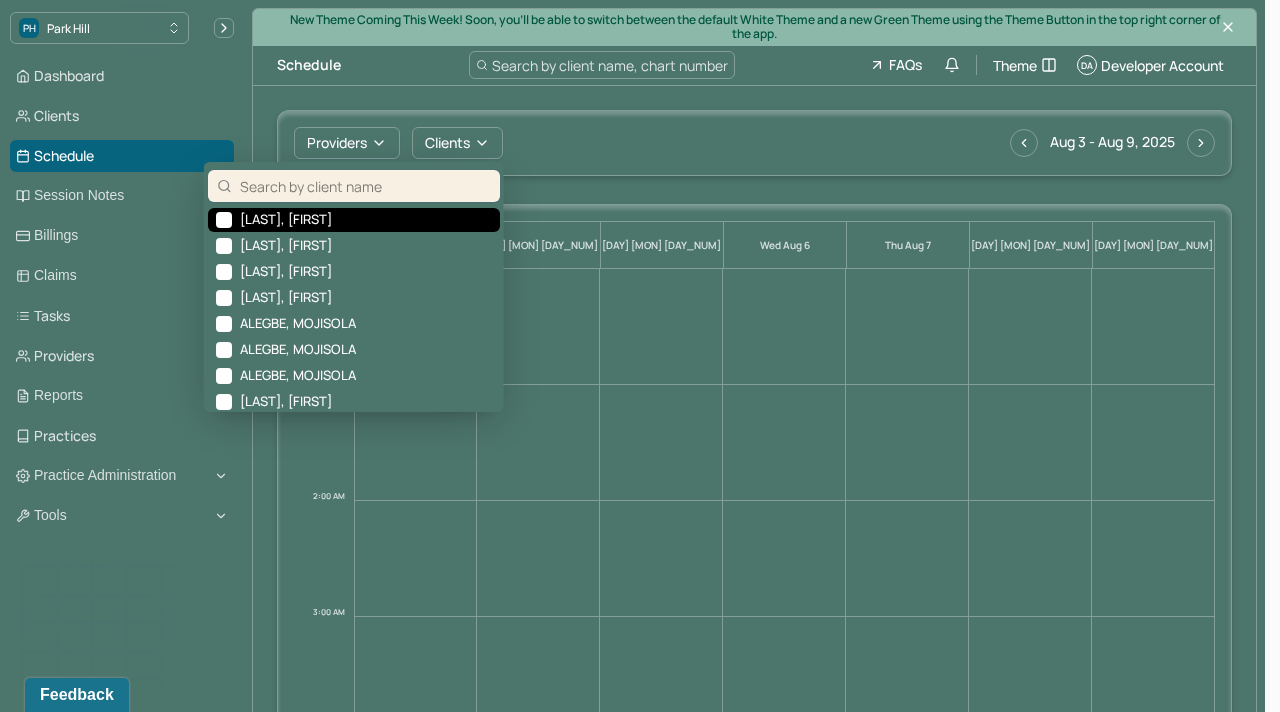 click on "[LAST], [FIRST]" at bounding box center (354, 220) 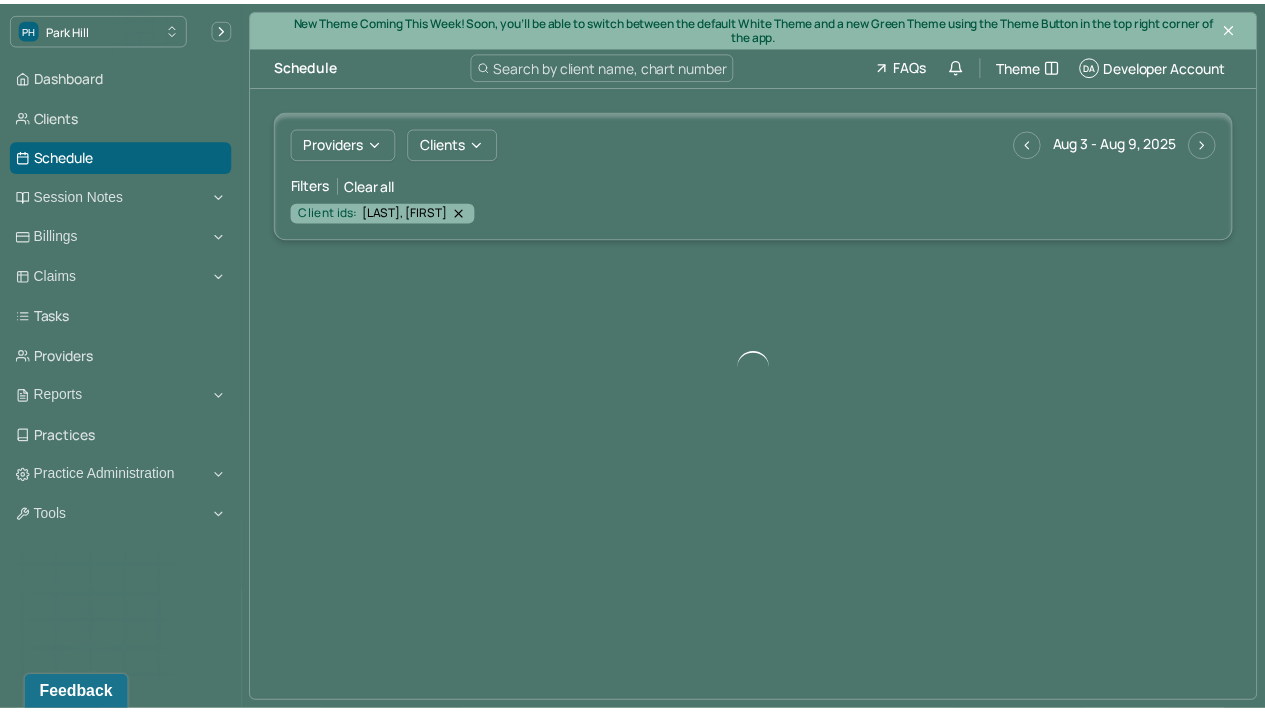 scroll, scrollTop: 1112, scrollLeft: 0, axis: vertical 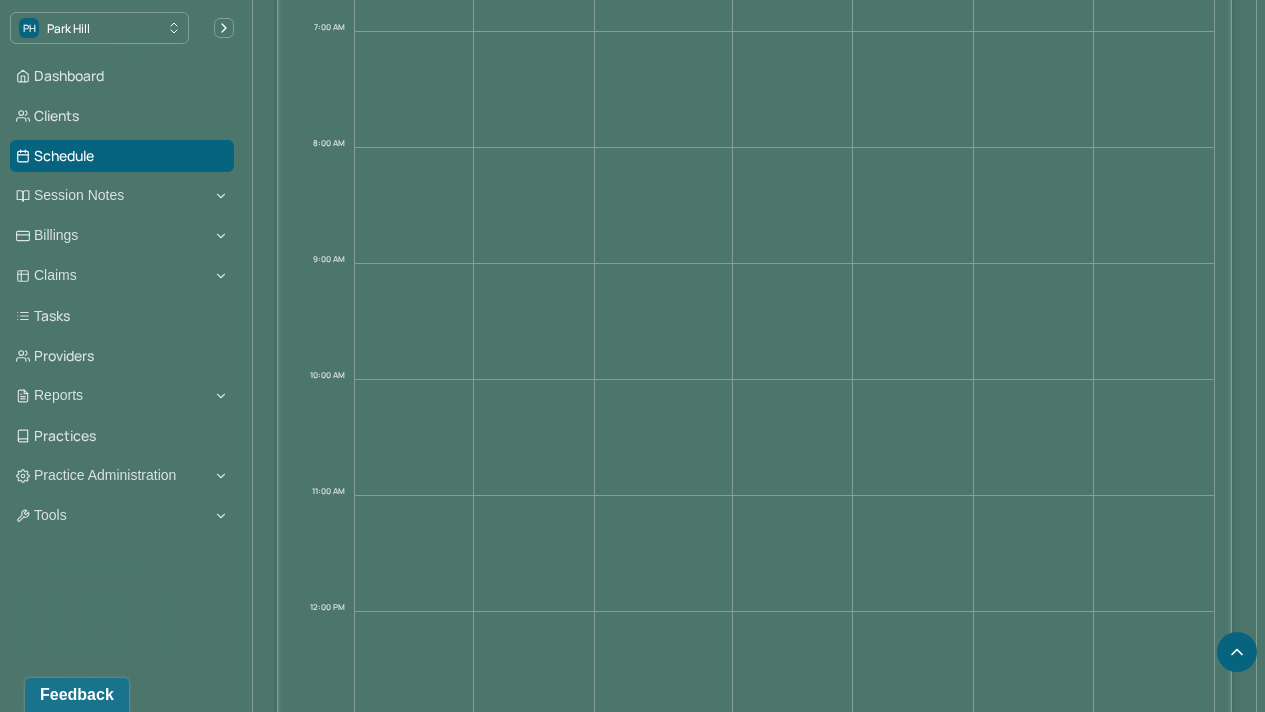 click at bounding box center [415, 206] 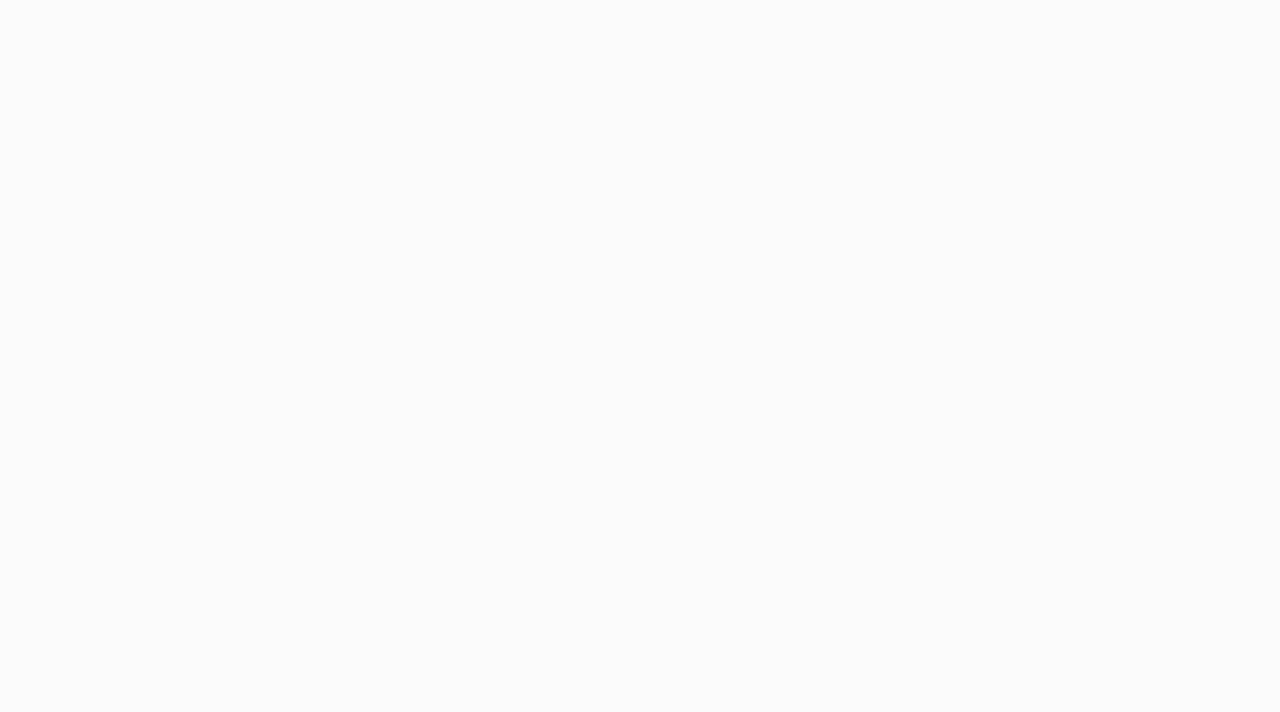 scroll, scrollTop: 0, scrollLeft: 0, axis: both 